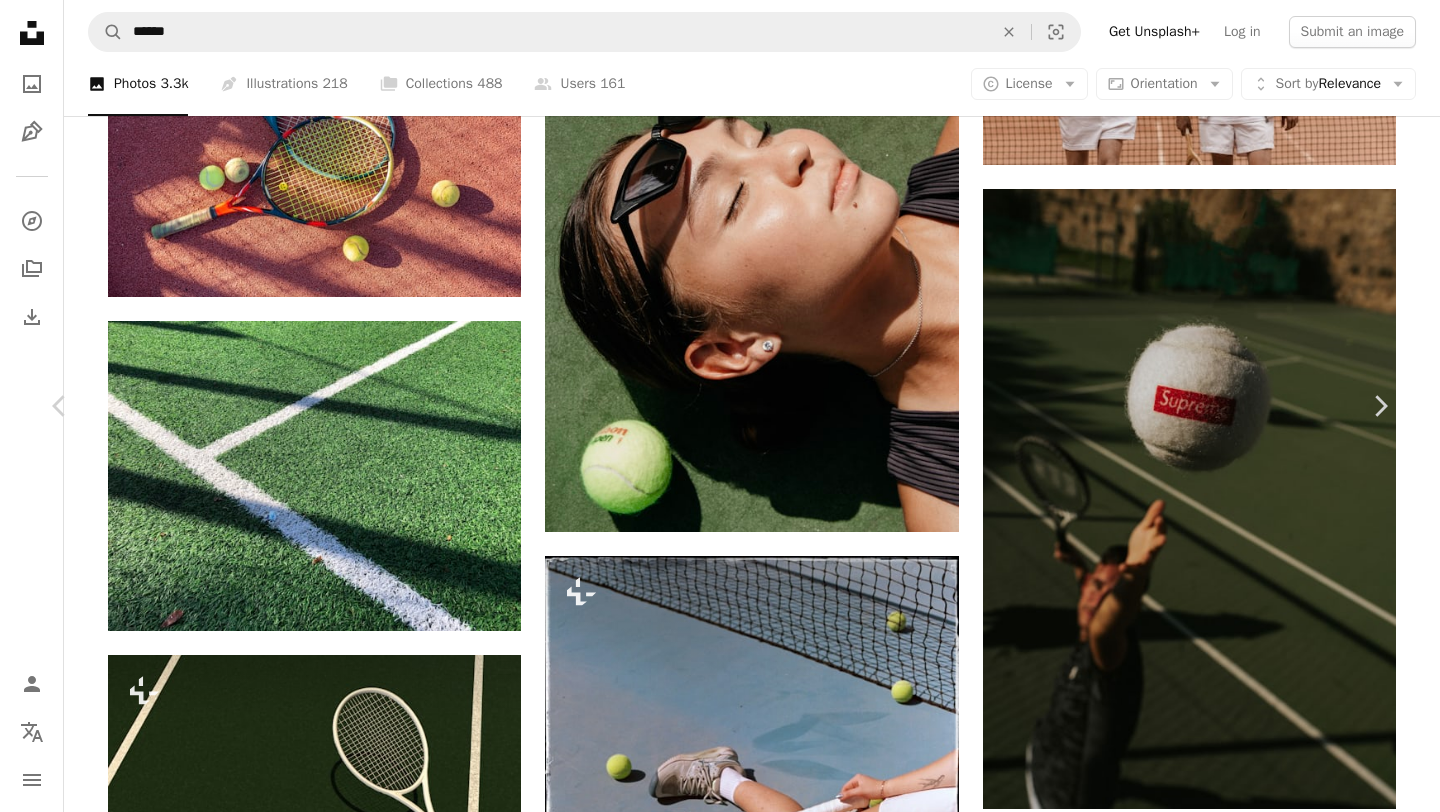 click on "An X shape Join Unsplash Already have an account?  Login First name Last name Email Username  (only letters, numbers and underscores) Password  (min. 8 char) Join By joining, you agree to the  Terms  and  Privacy Policy ." at bounding box center (720, 10483) 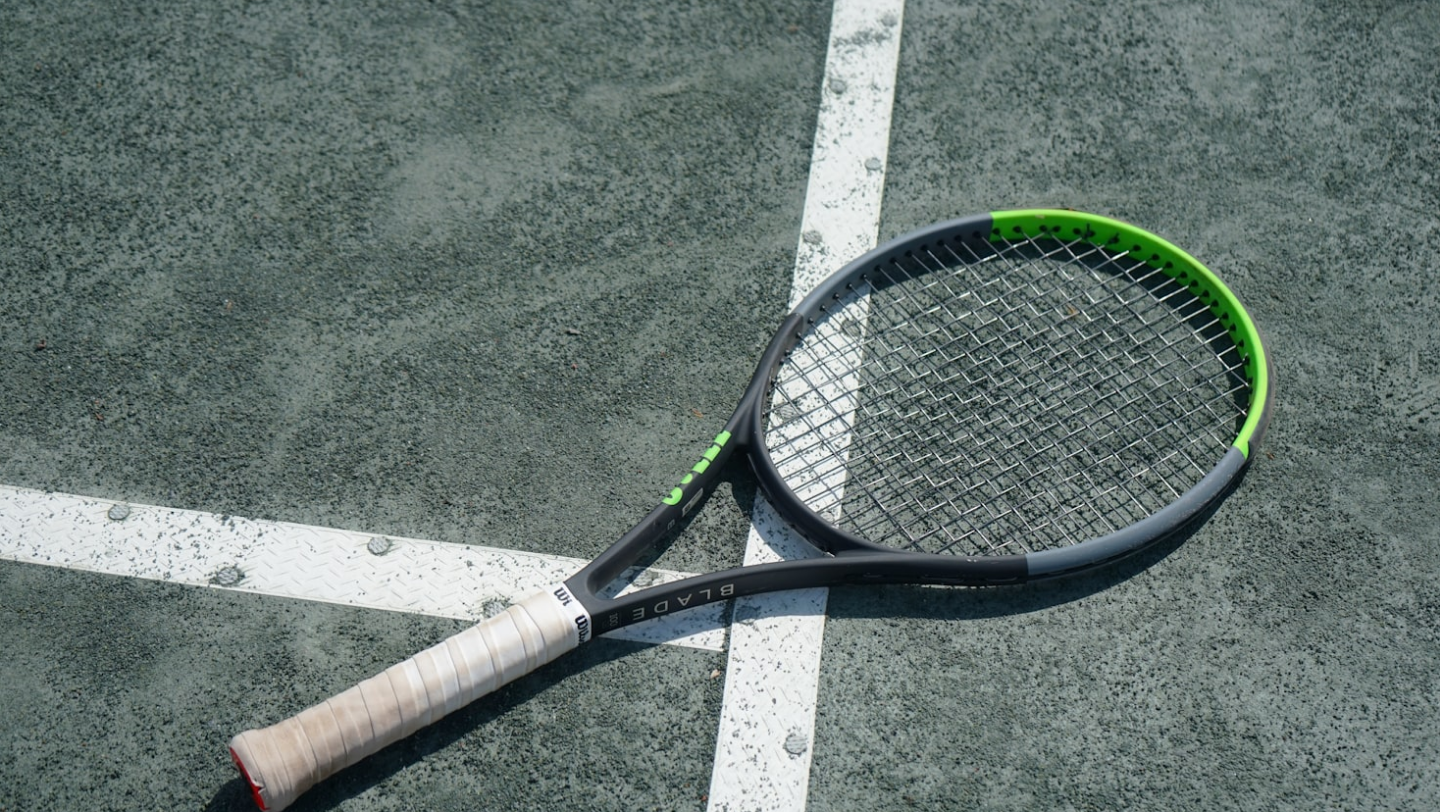 scroll, scrollTop: 74, scrollLeft: 0, axis: vertical 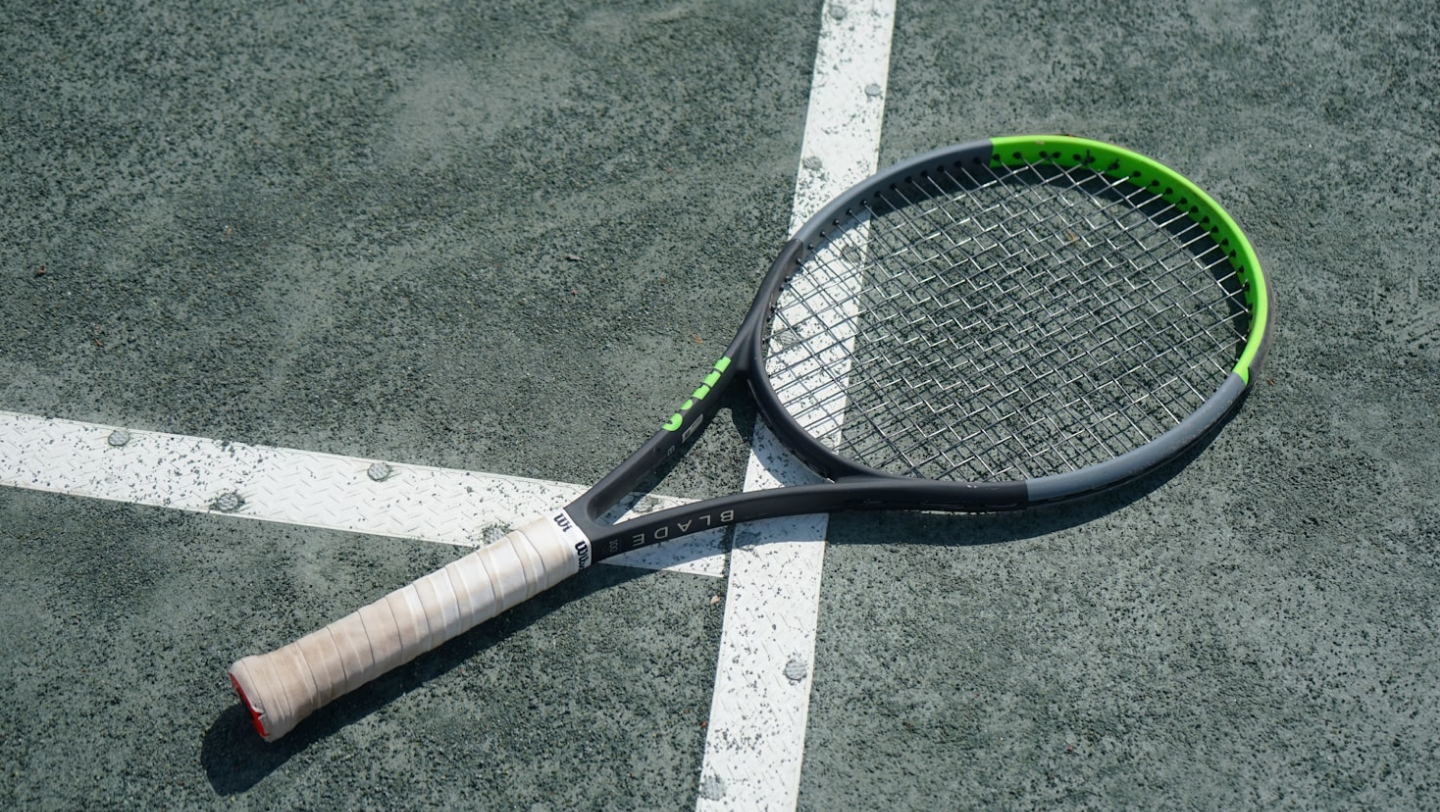 click at bounding box center (720, 405) 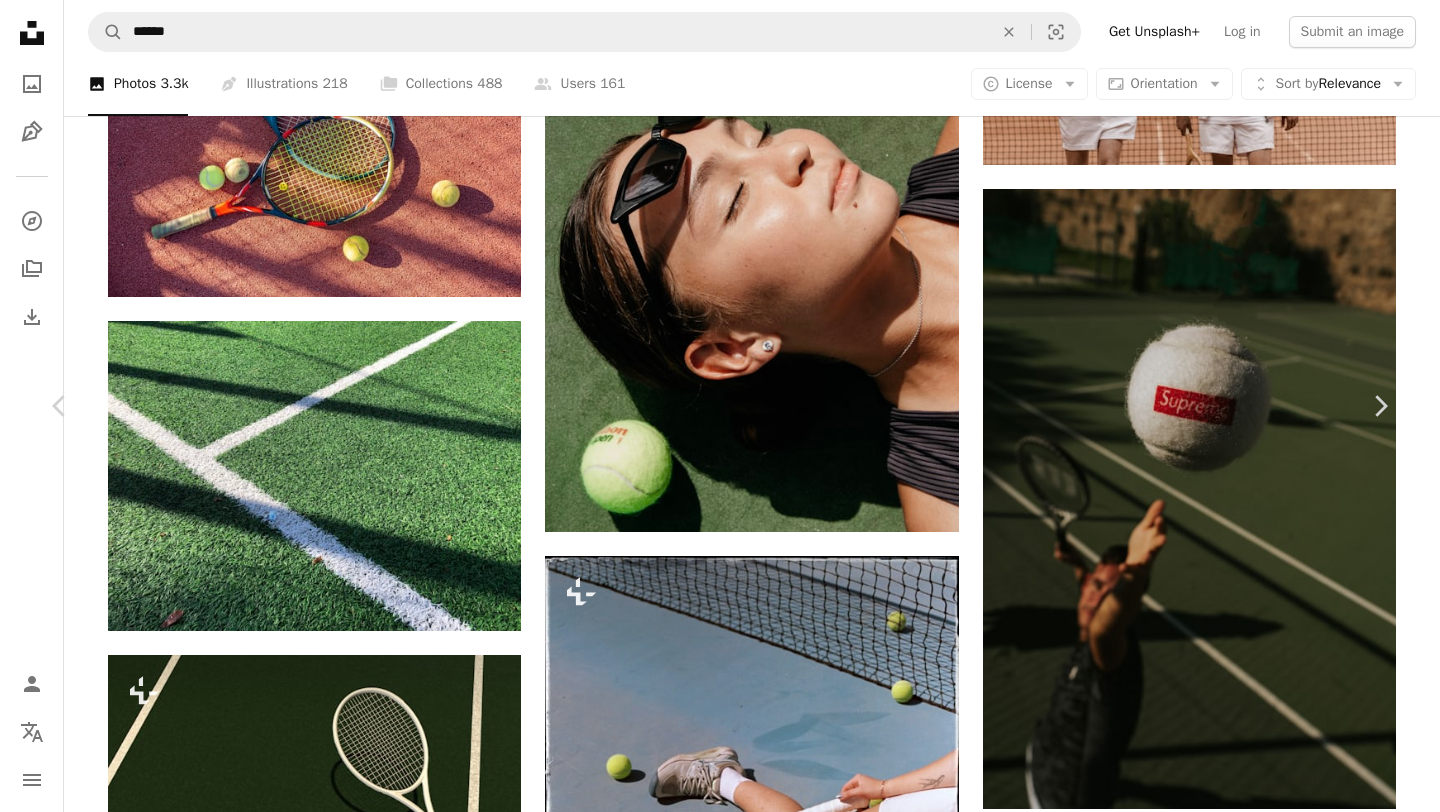 click on "Chevron down" 